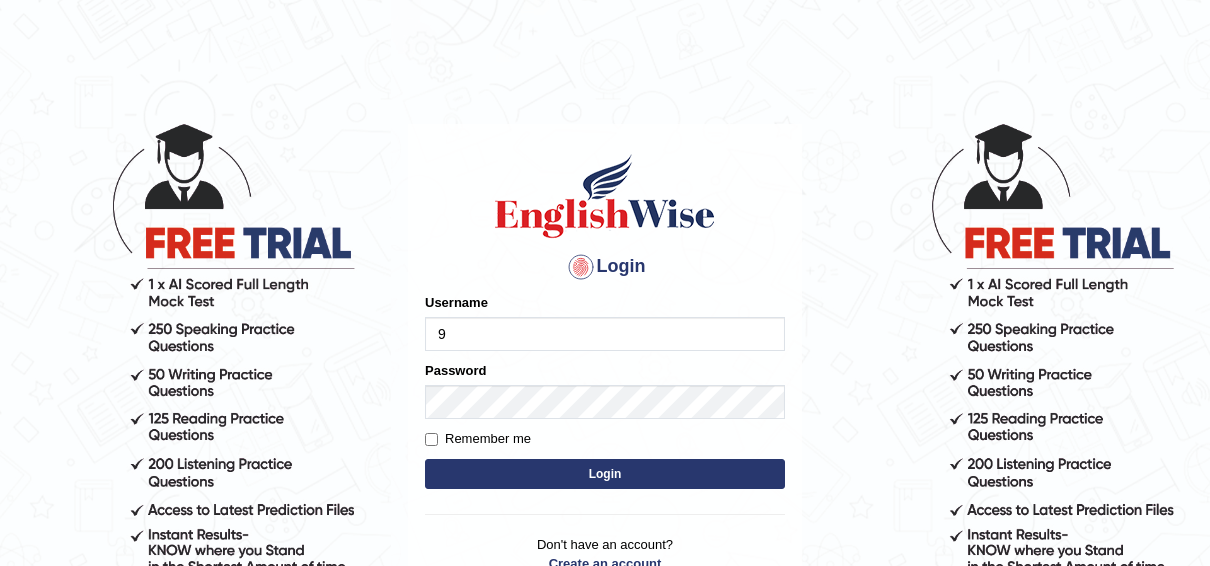 scroll, scrollTop: 0, scrollLeft: 0, axis: both 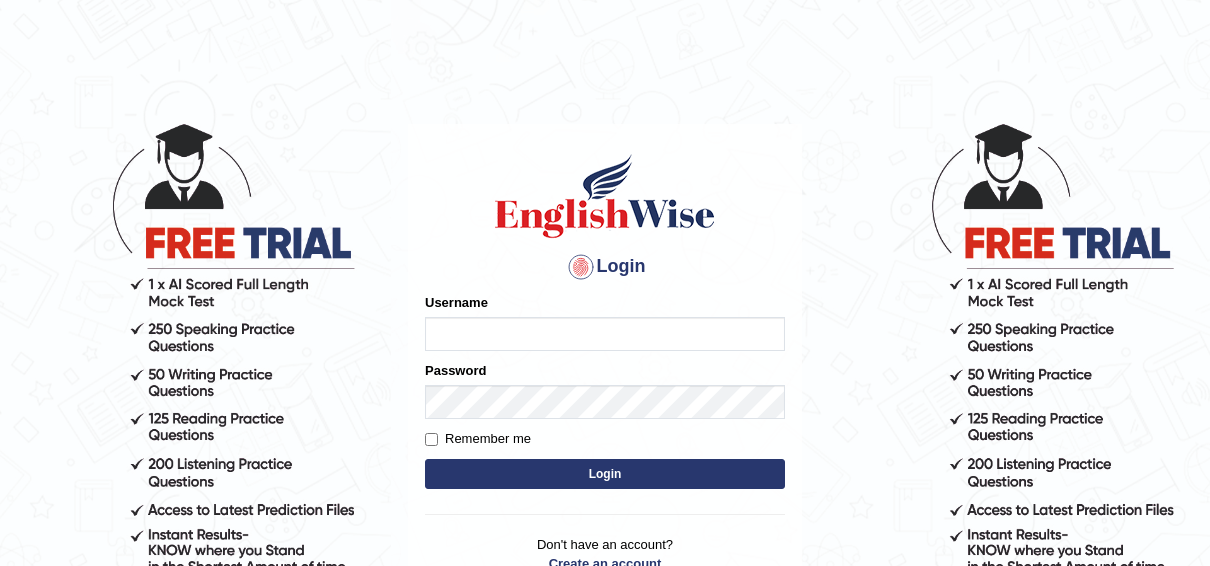 type on "Rhidalgo" 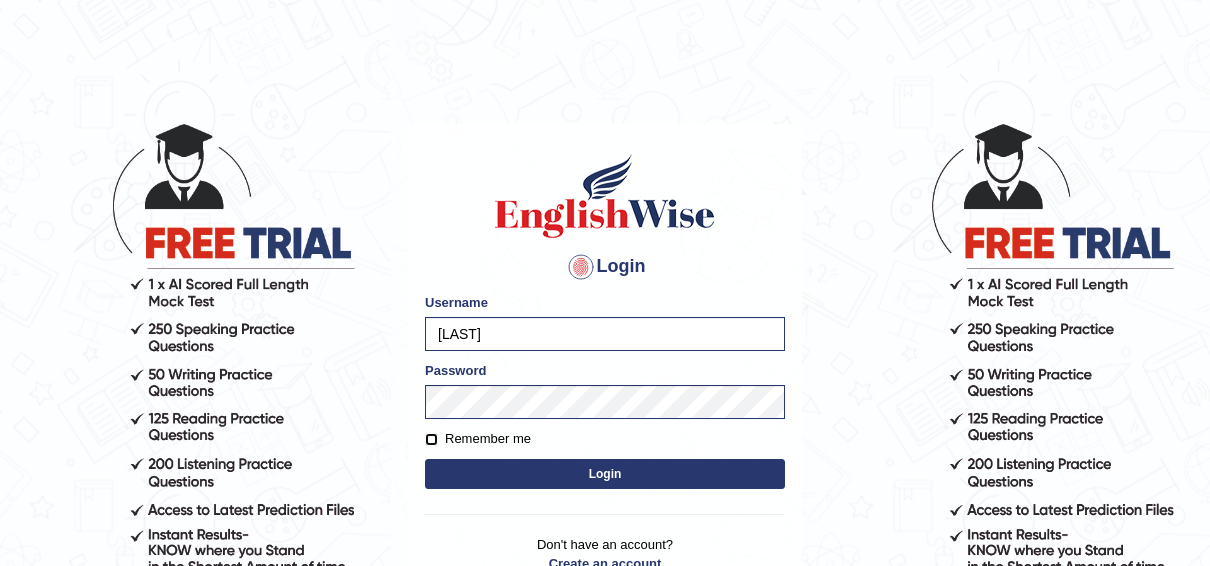 click on "Remember me" at bounding box center (431, 439) 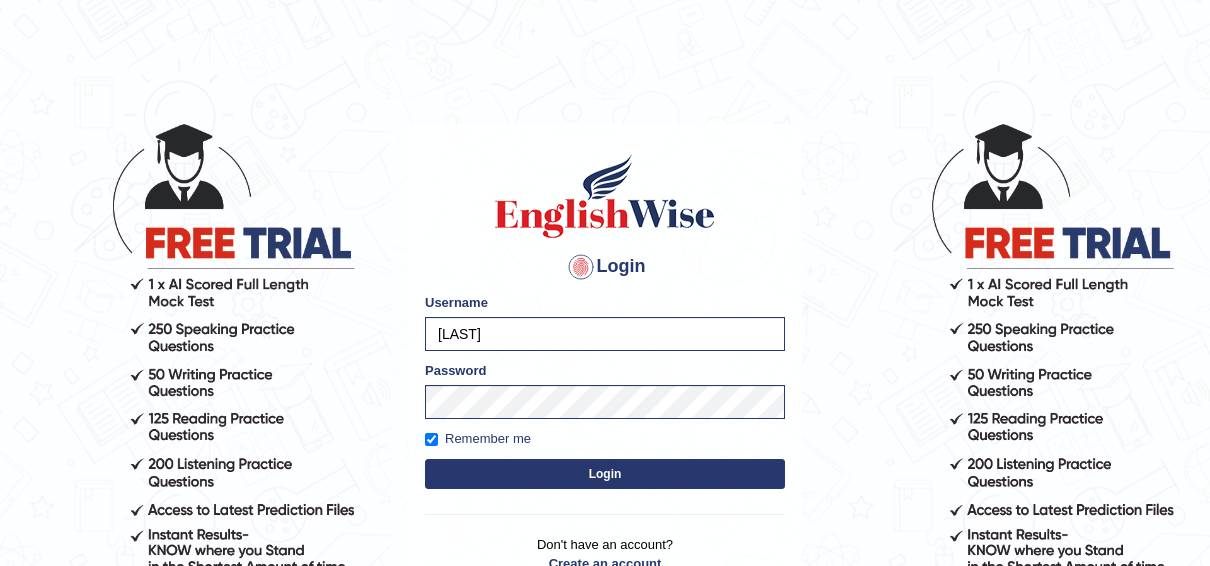 click on "Login" at bounding box center (605, 474) 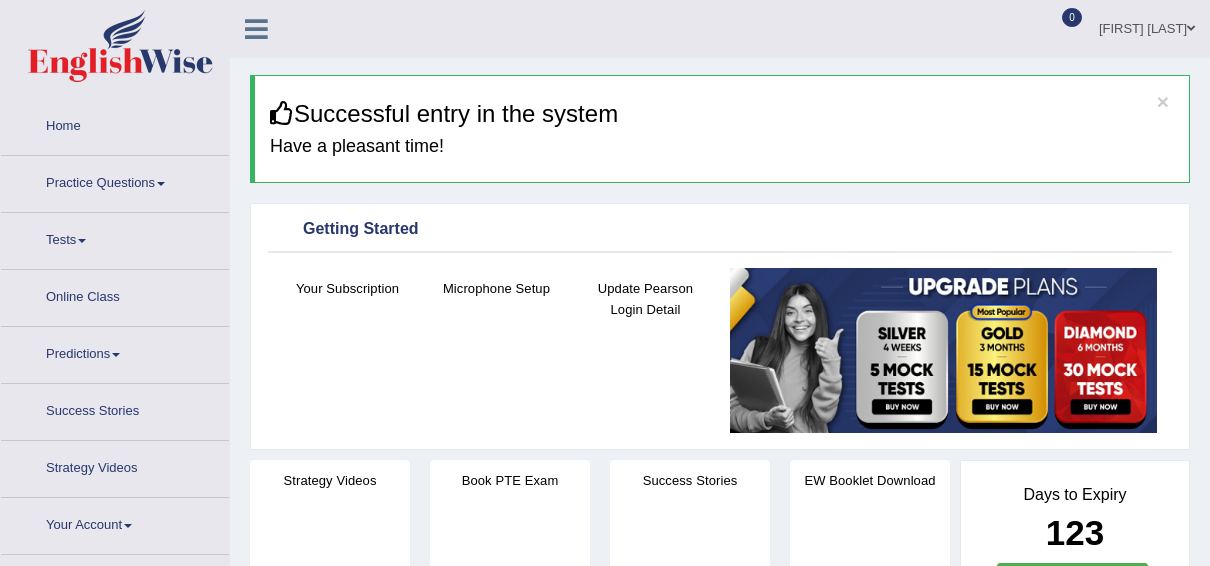 scroll, scrollTop: 0, scrollLeft: 0, axis: both 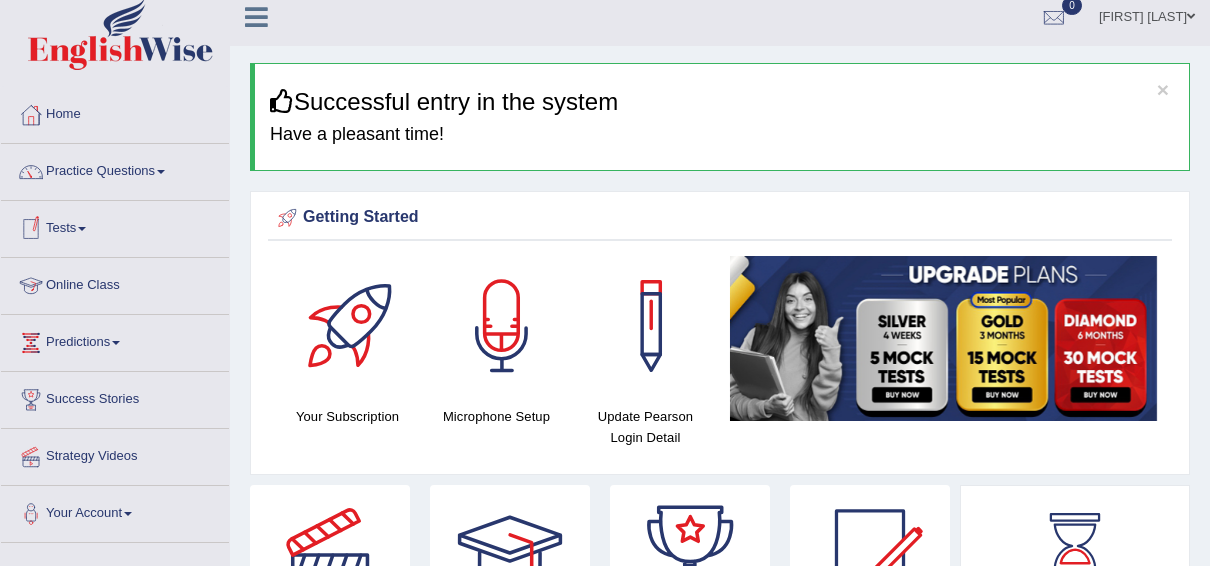 click on "Online Class" at bounding box center [115, 283] 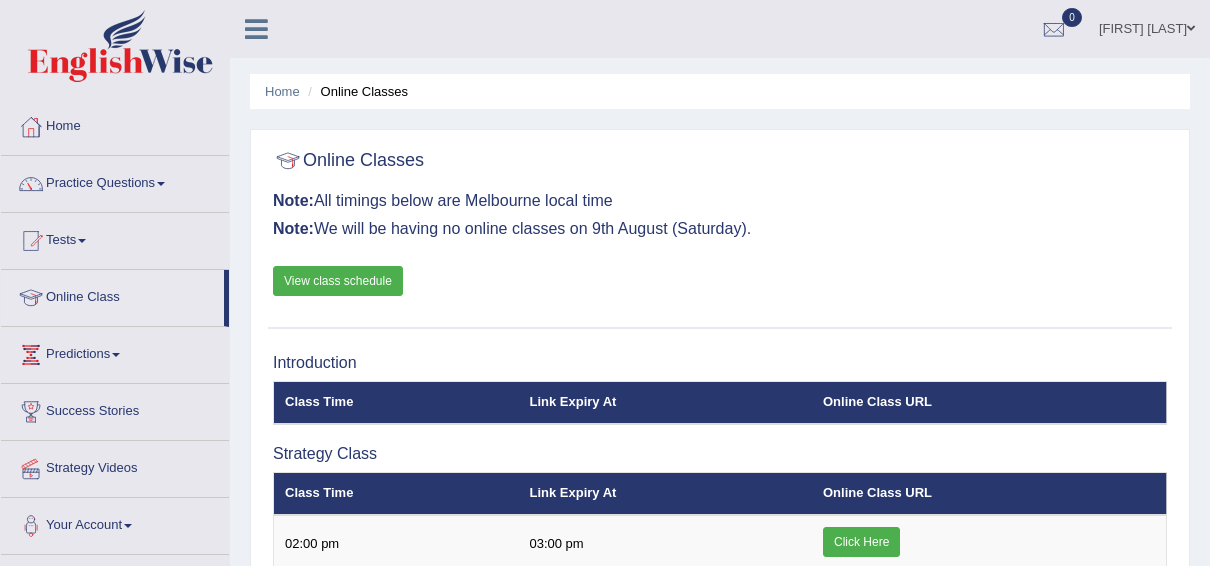scroll, scrollTop: 0, scrollLeft: 0, axis: both 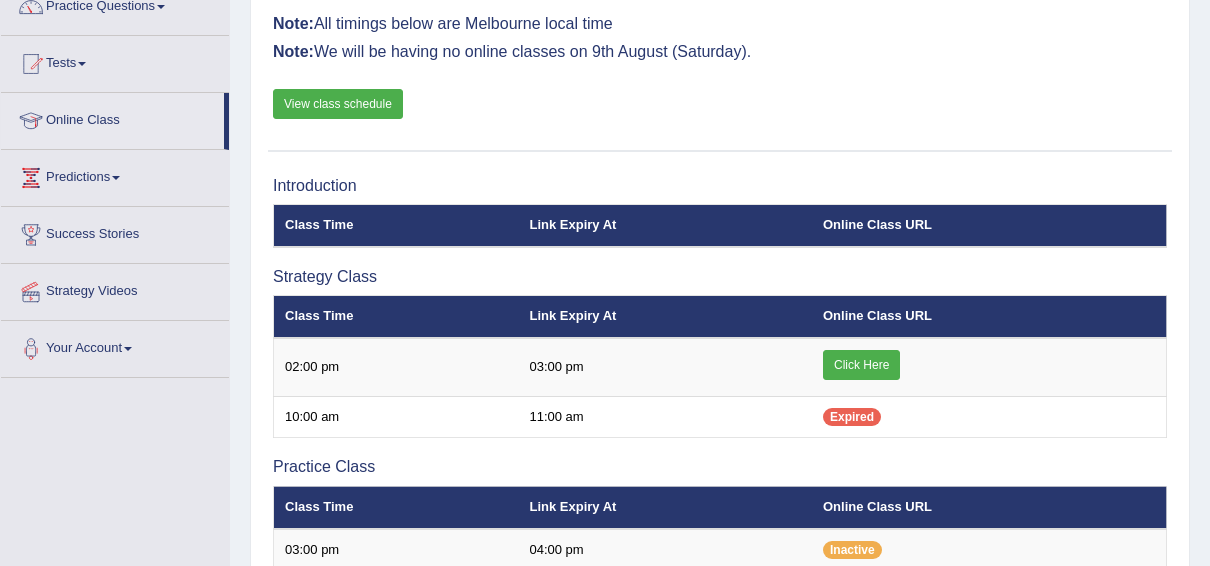click on "View class schedule" at bounding box center [338, 104] 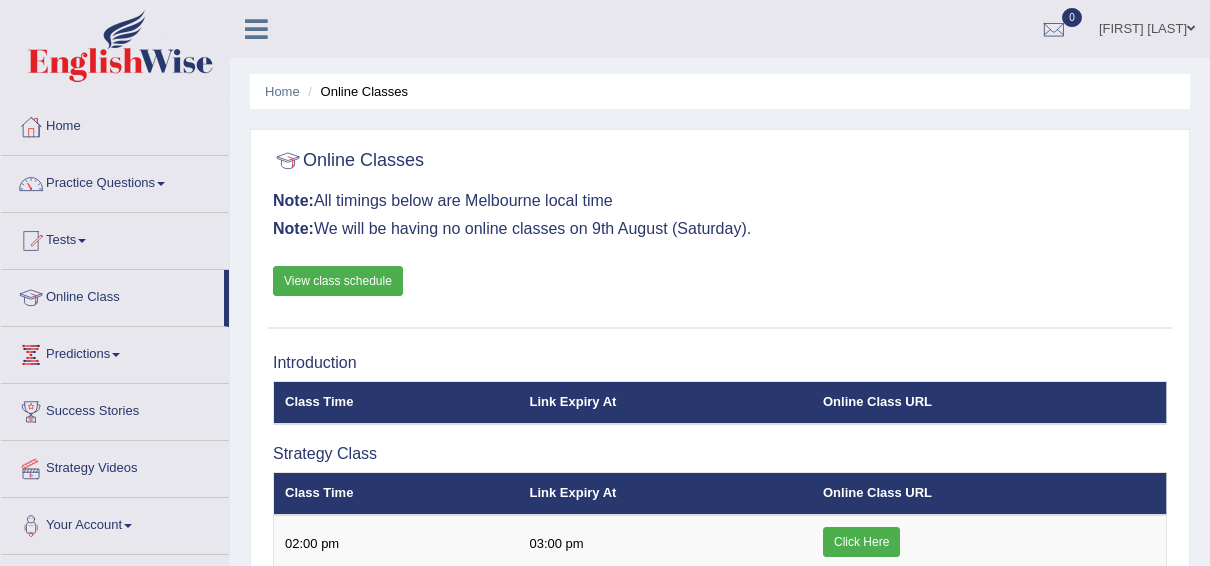 scroll, scrollTop: 177, scrollLeft: 0, axis: vertical 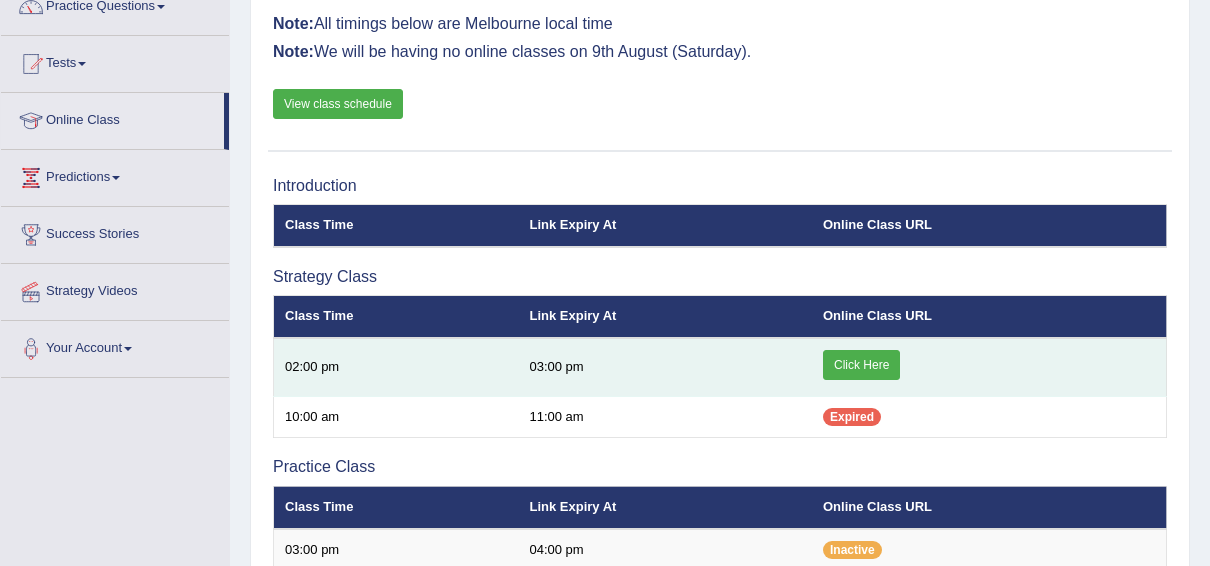 click on "Click Here" at bounding box center (861, 365) 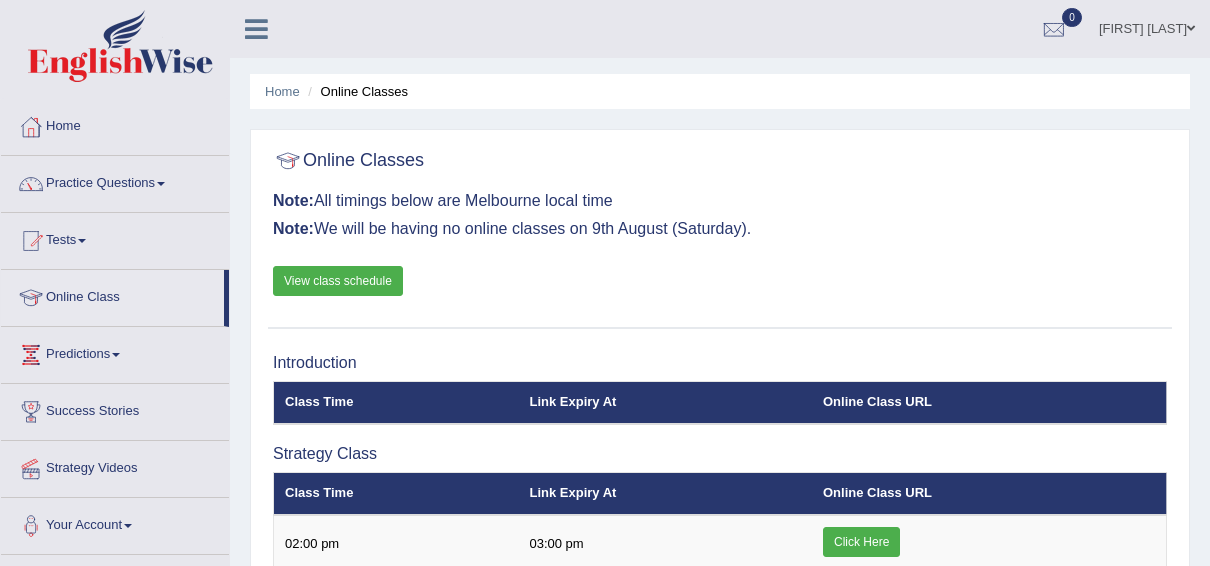 scroll, scrollTop: 177, scrollLeft: 0, axis: vertical 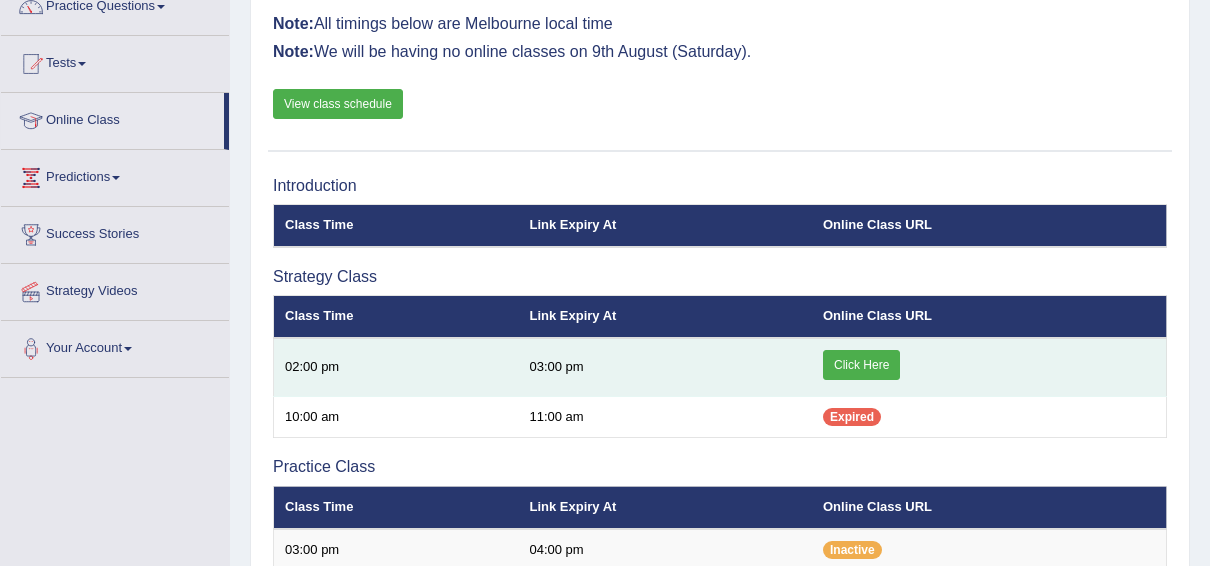 click on "Click Here" at bounding box center (861, 365) 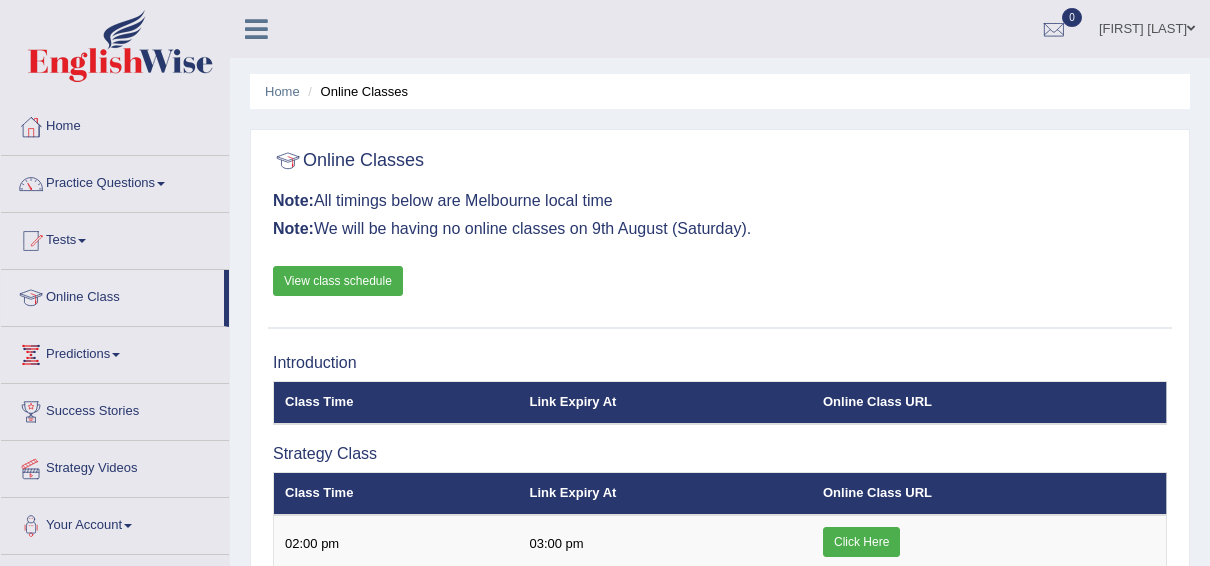 scroll, scrollTop: 177, scrollLeft: 0, axis: vertical 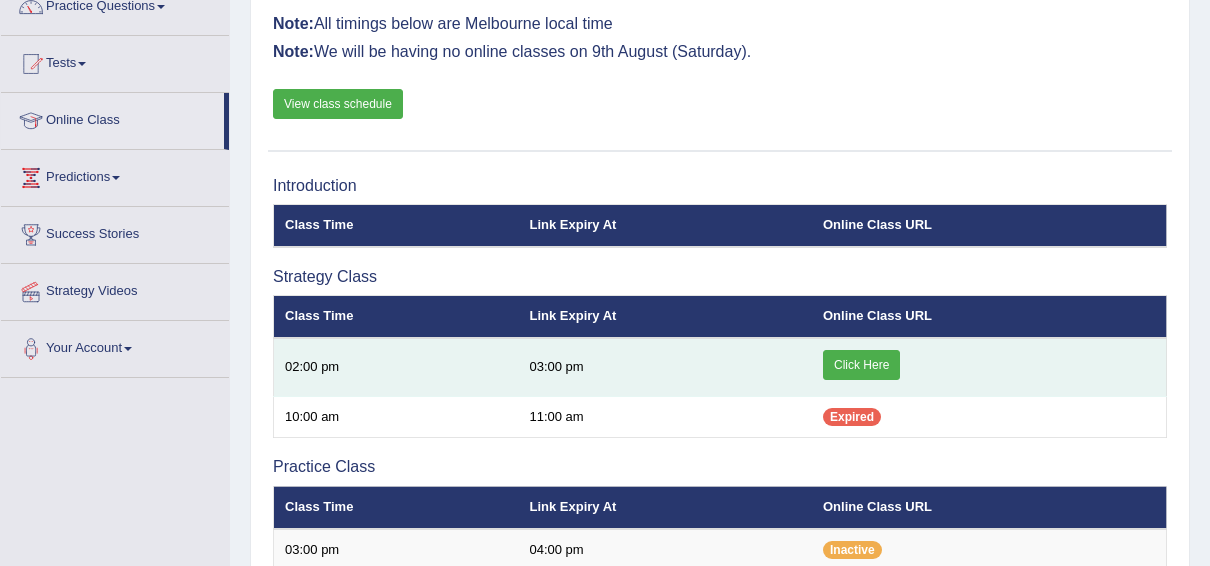 click on "Click Here" at bounding box center (861, 365) 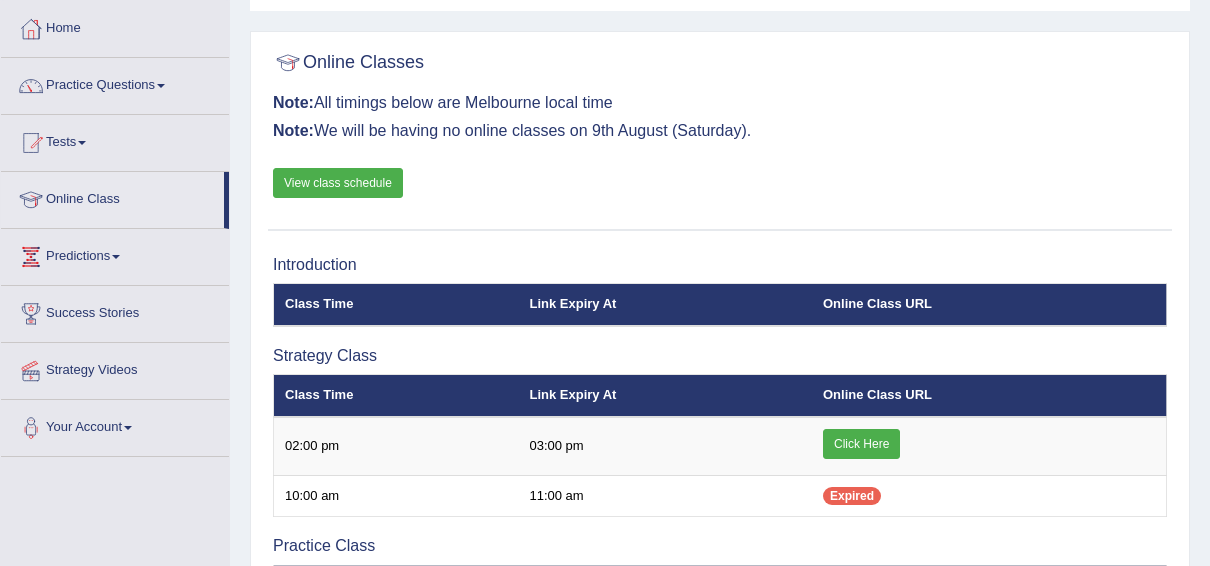 scroll, scrollTop: 97, scrollLeft: 0, axis: vertical 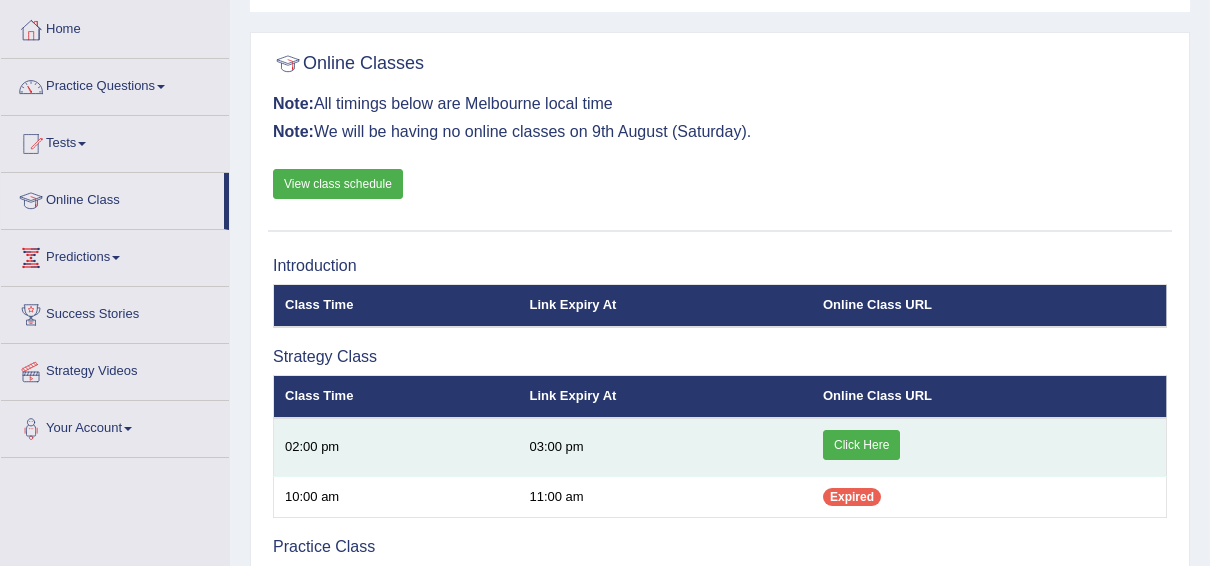 click on "Click Here" at bounding box center (861, 445) 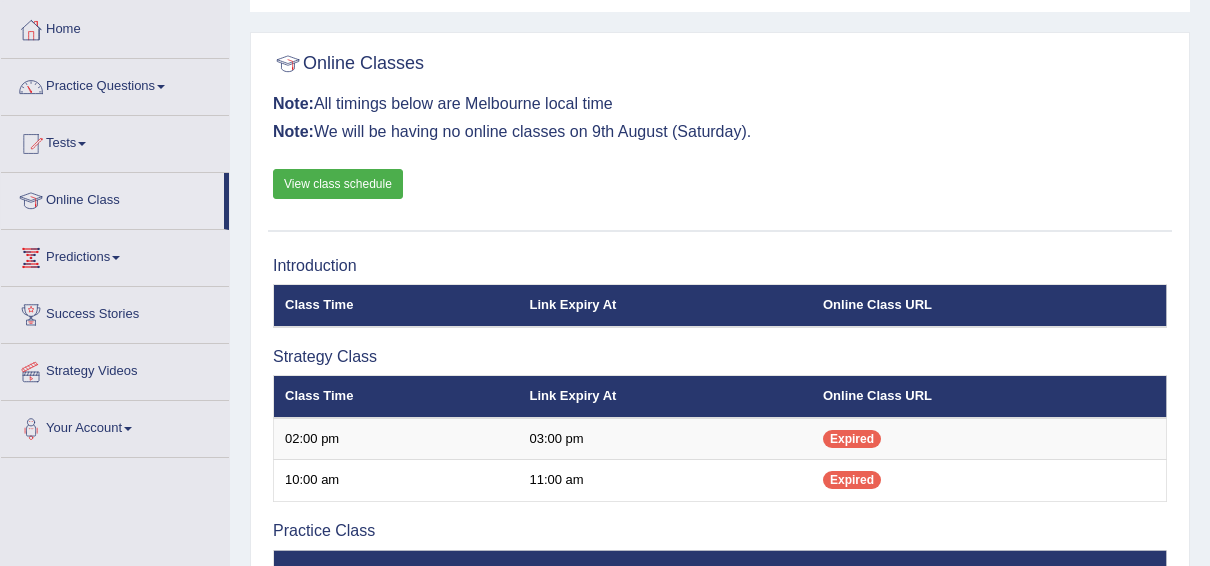 scroll, scrollTop: 97, scrollLeft: 0, axis: vertical 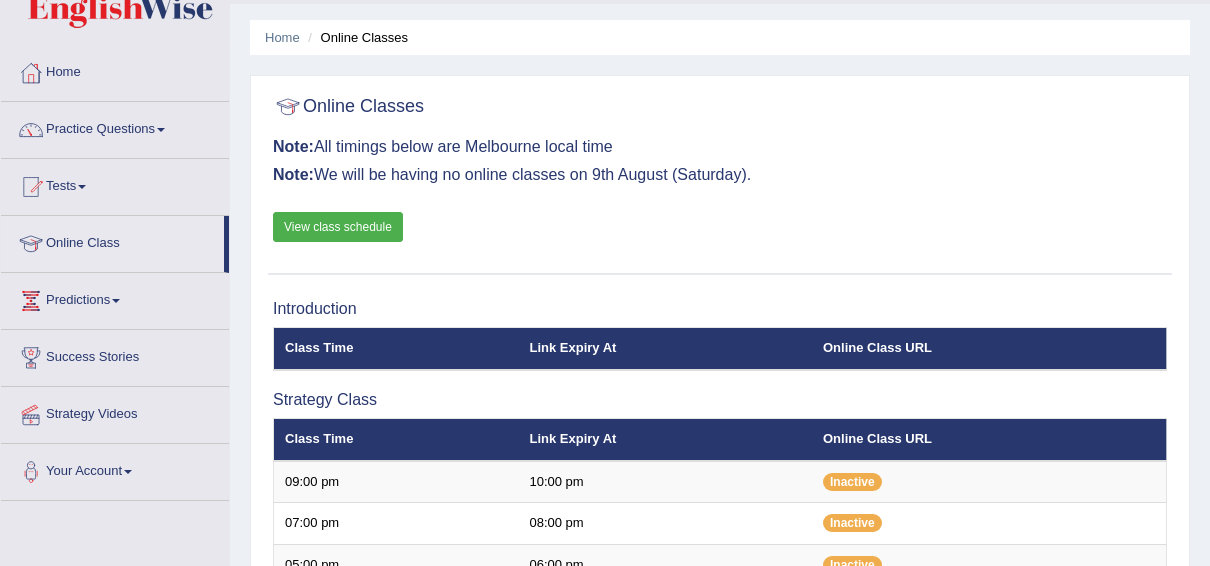 click on "View class schedule" at bounding box center (338, 227) 